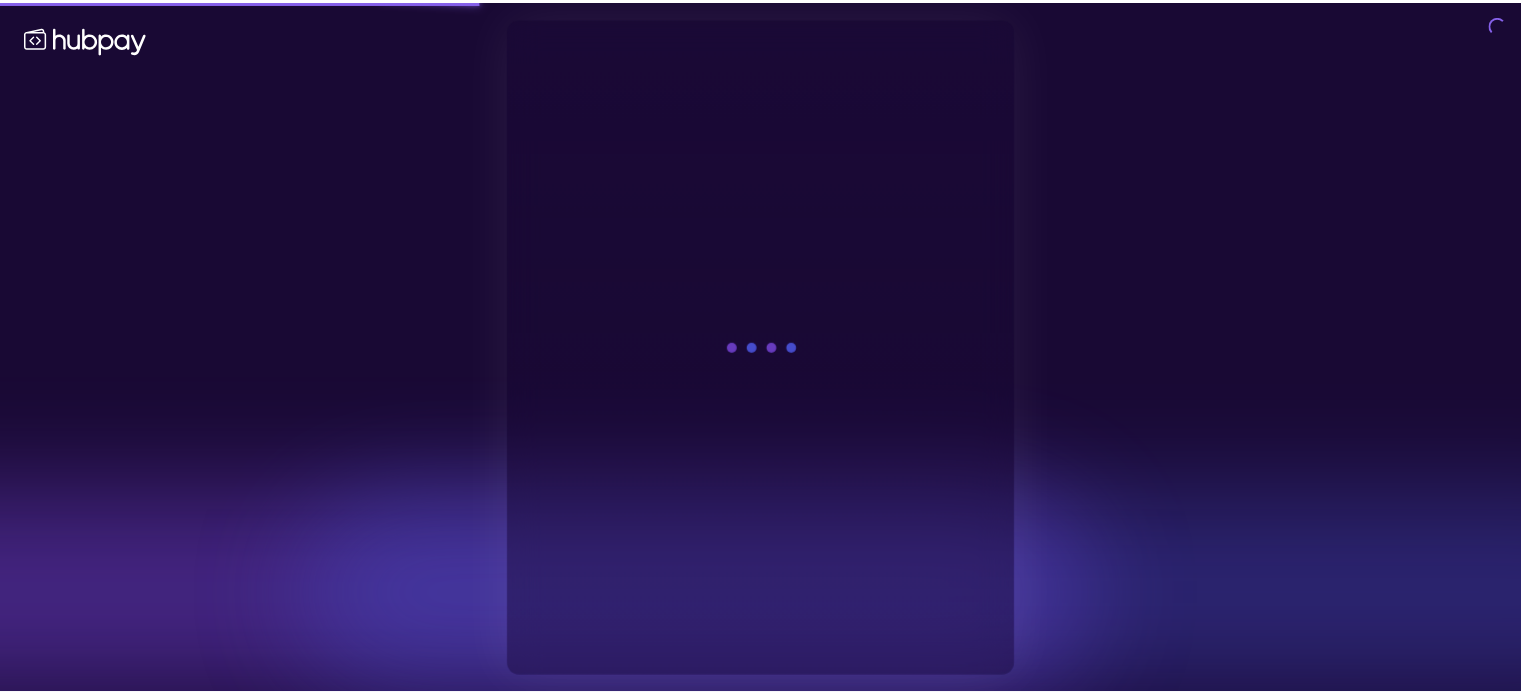 scroll, scrollTop: 0, scrollLeft: 0, axis: both 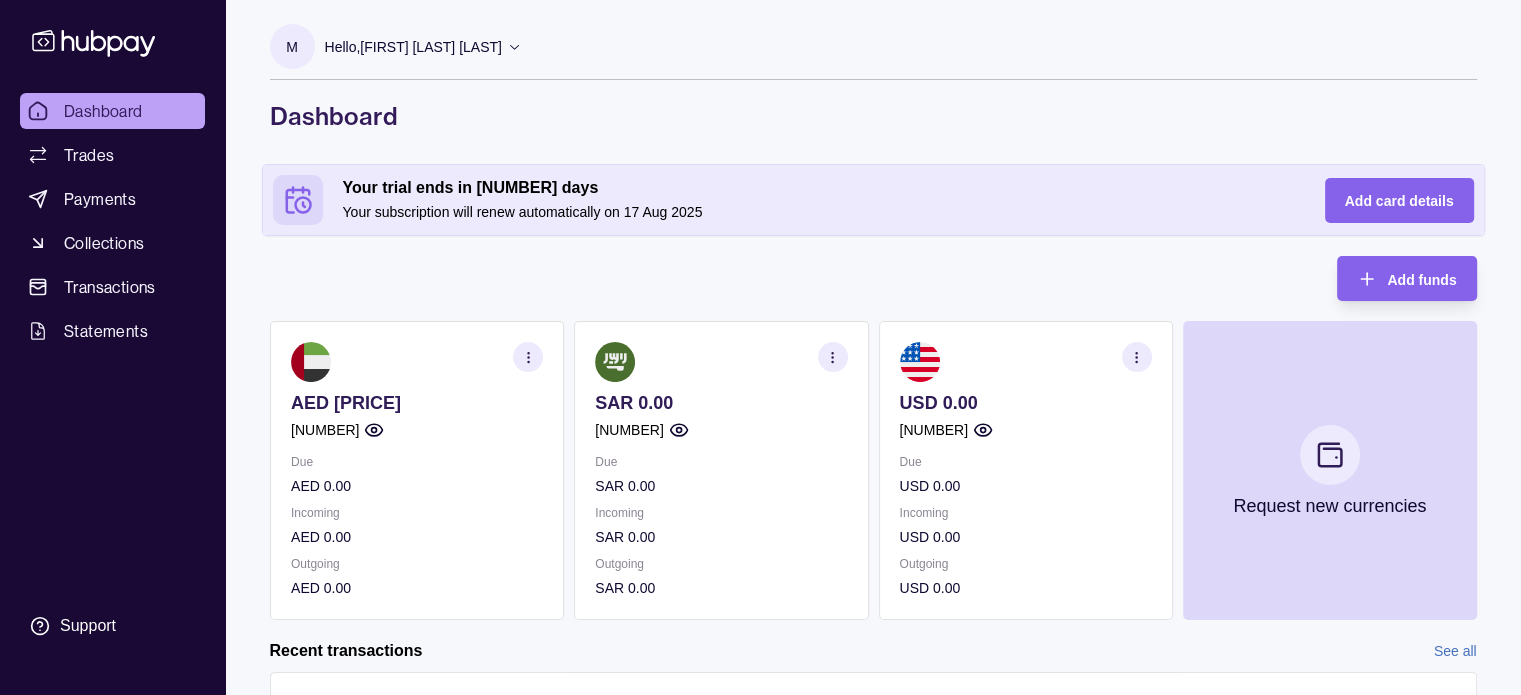 click 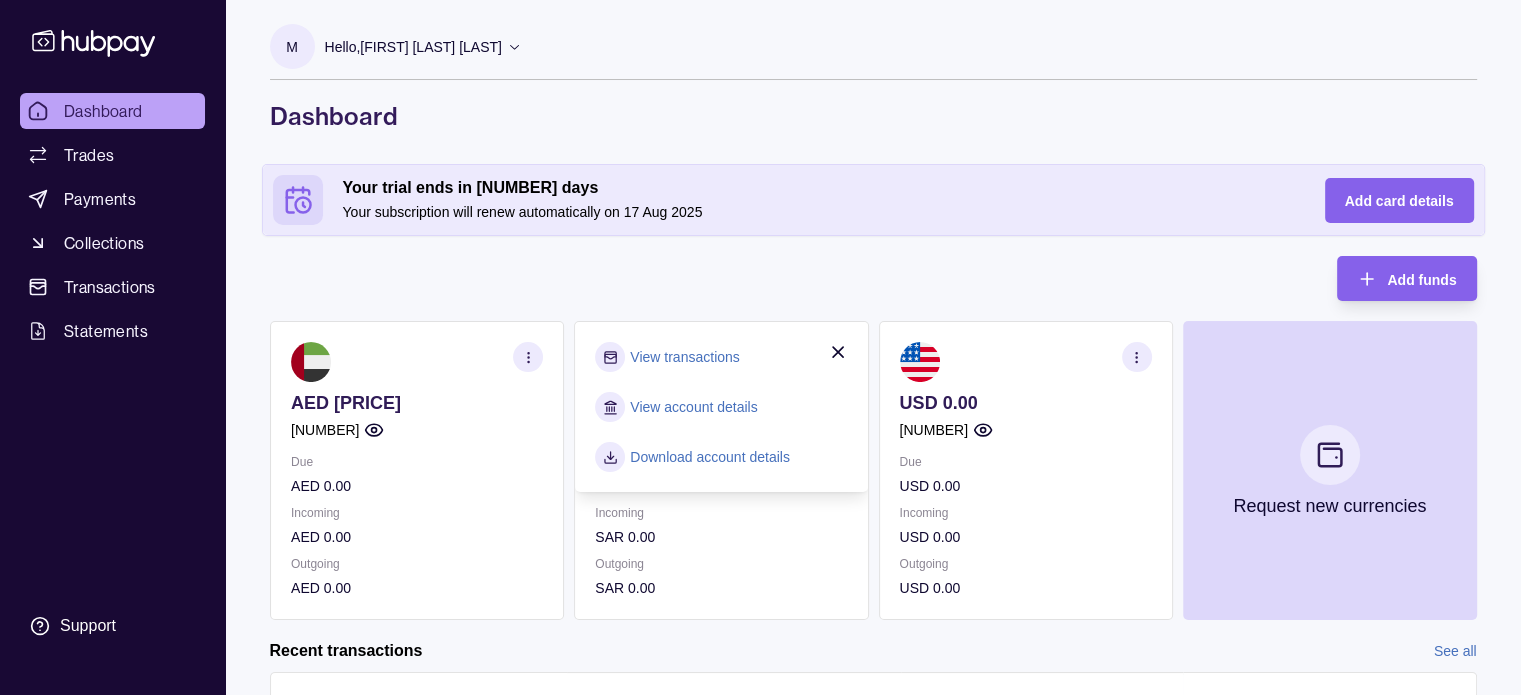 click on "Download account details" at bounding box center (710, 457) 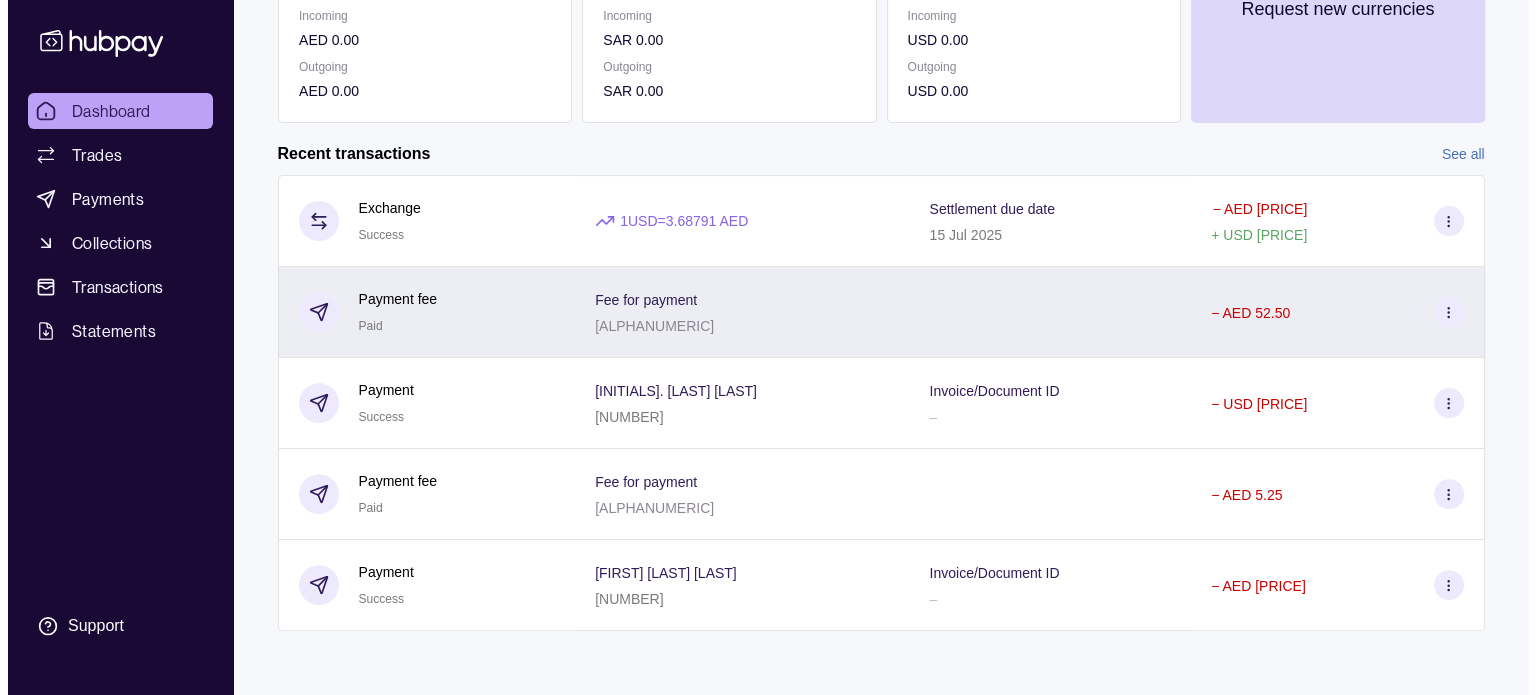 scroll, scrollTop: 0, scrollLeft: 0, axis: both 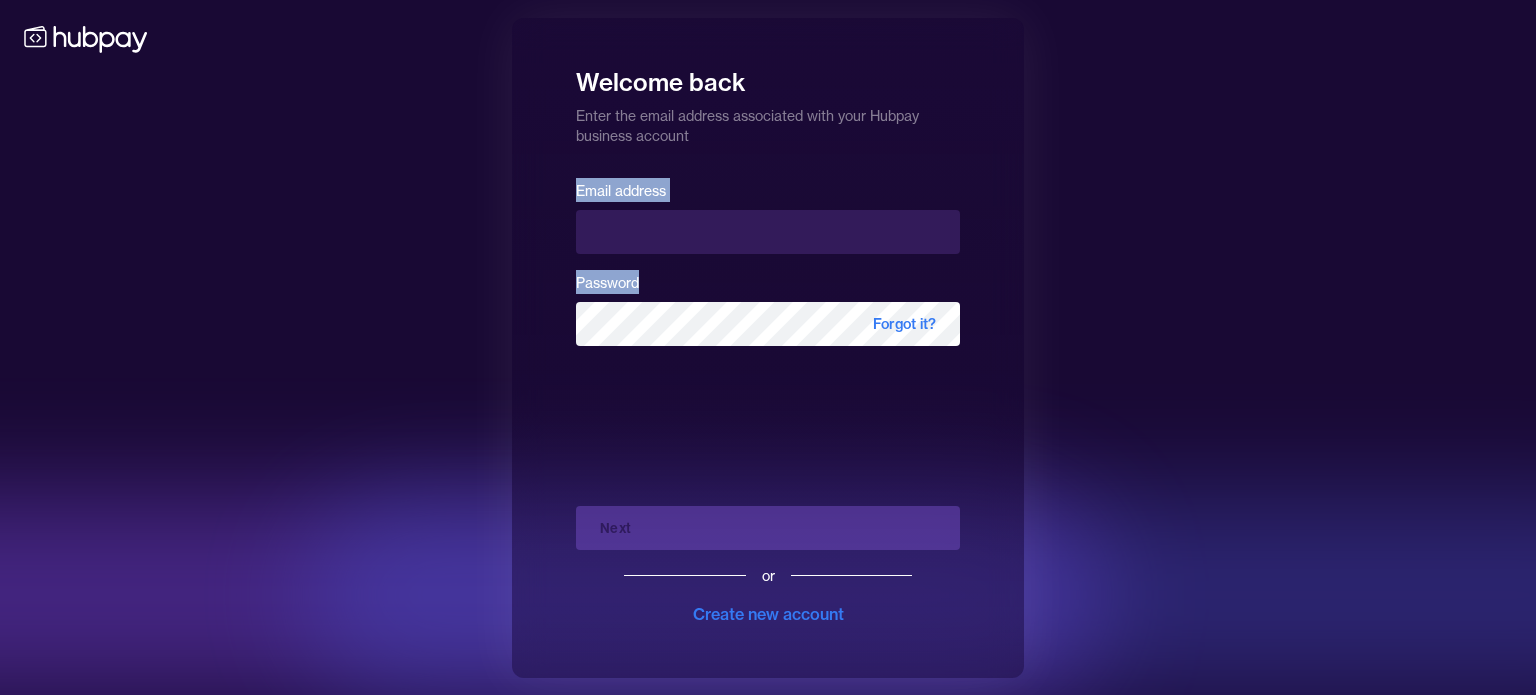 drag, startPoint x: 681, startPoint y: 257, endPoint x: 728, endPoint y: 229, distance: 54.708317 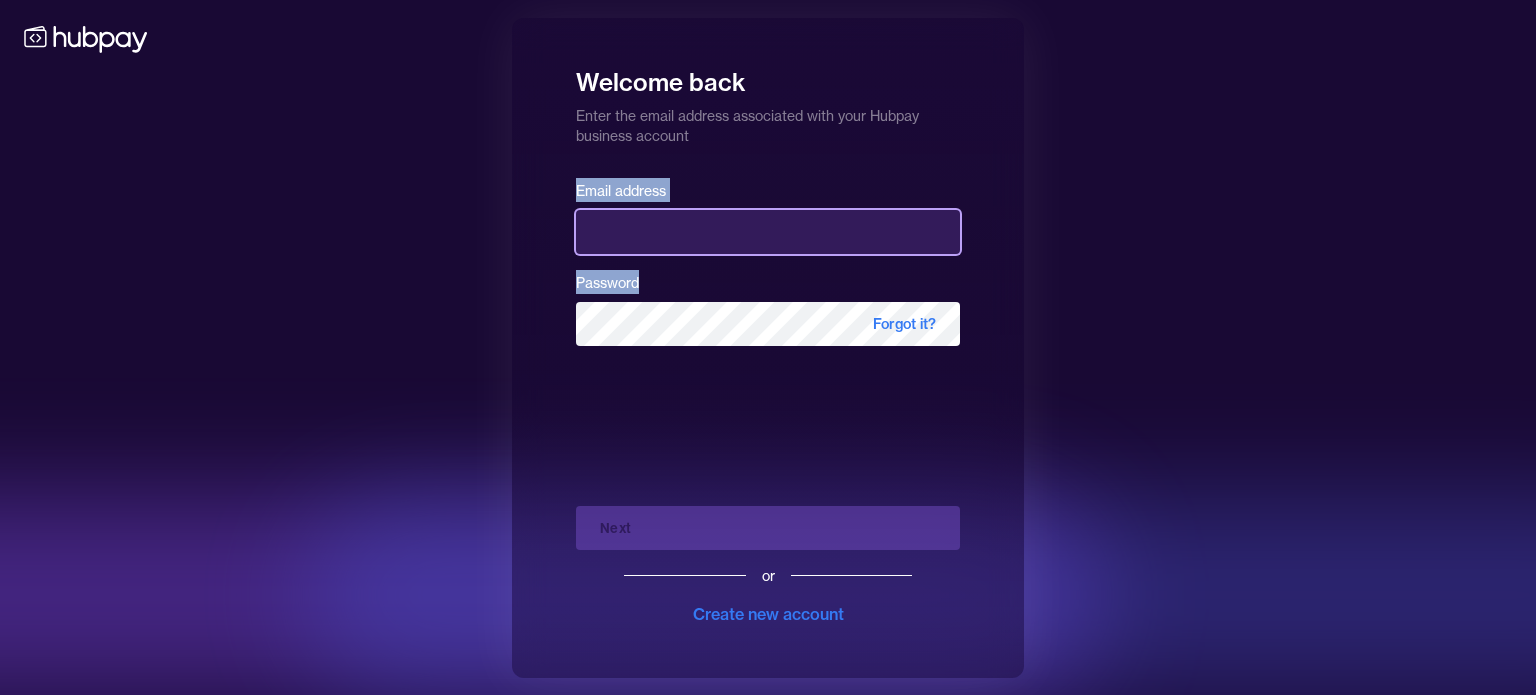 click at bounding box center (768, 232) 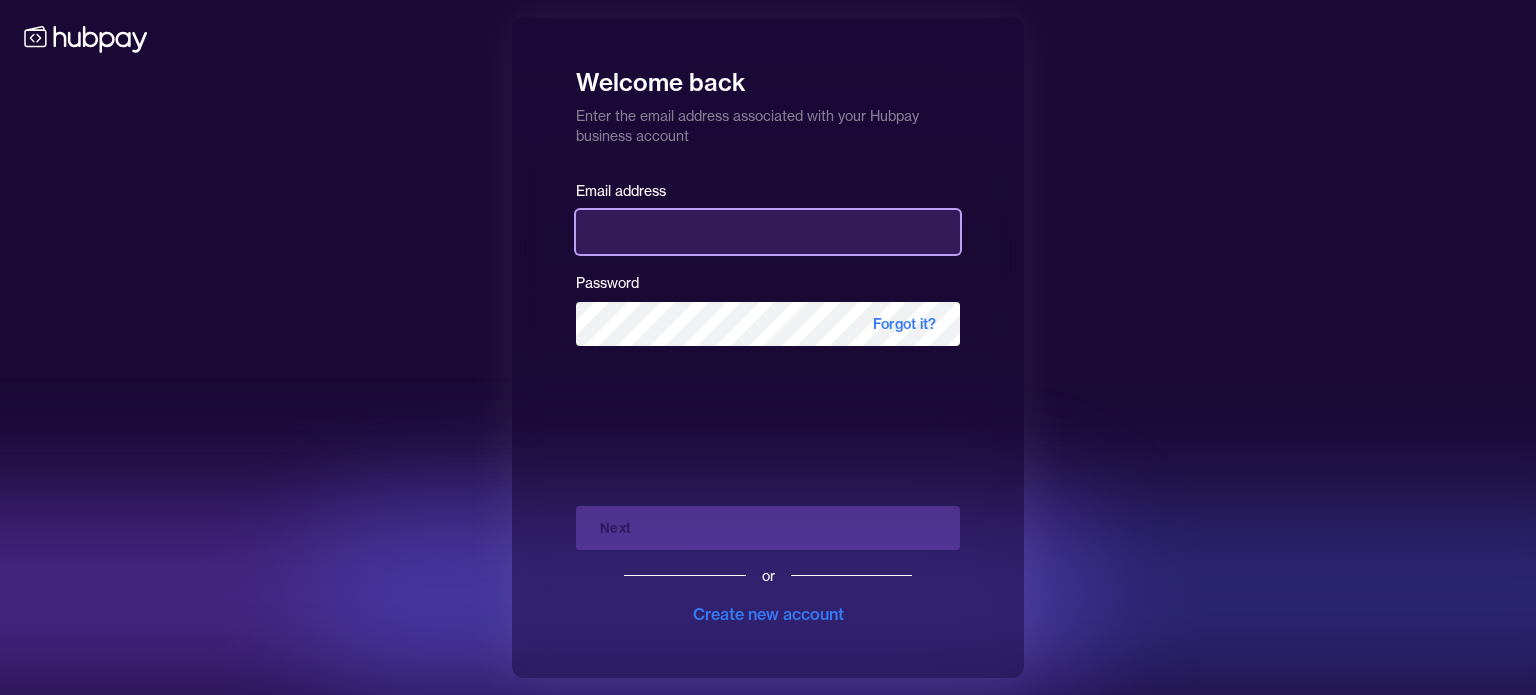 type on "**********" 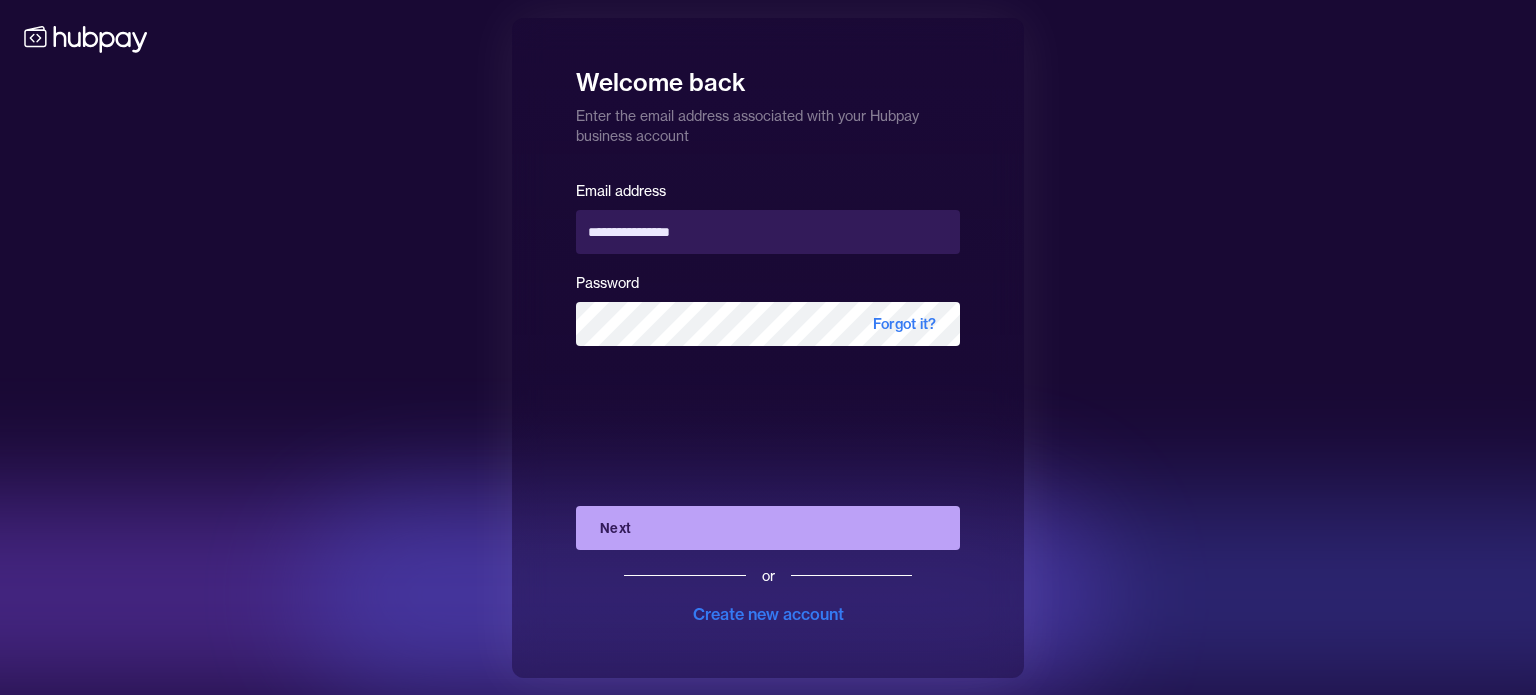 click on "Next" at bounding box center (768, 528) 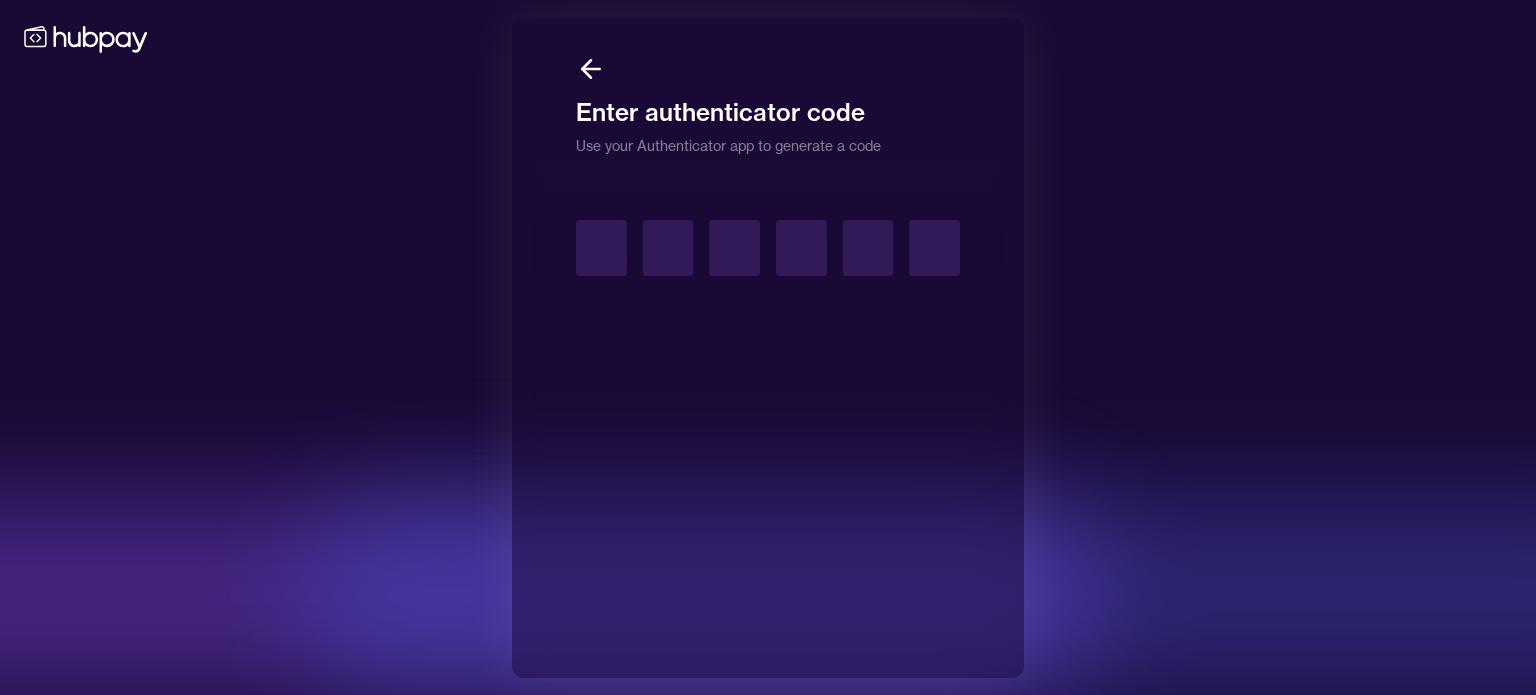 type on "*" 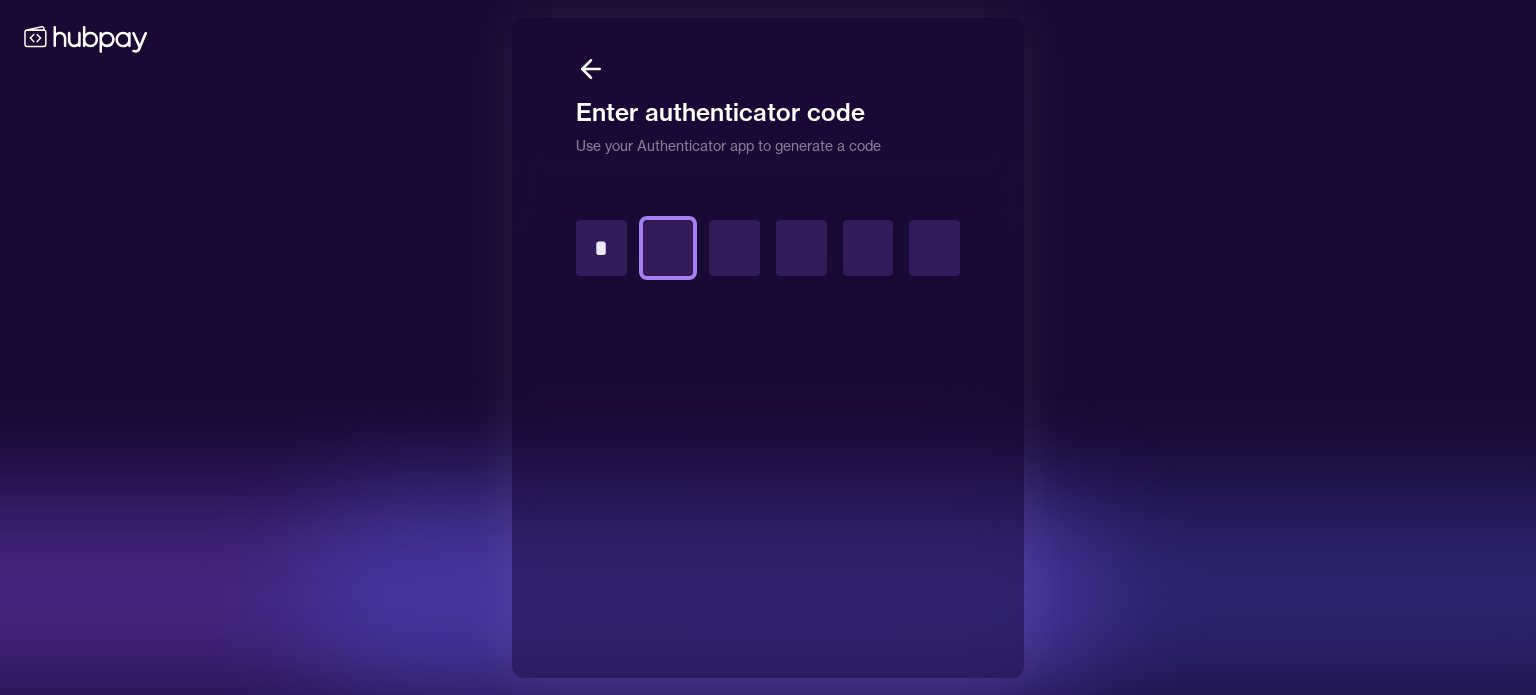 type on "*" 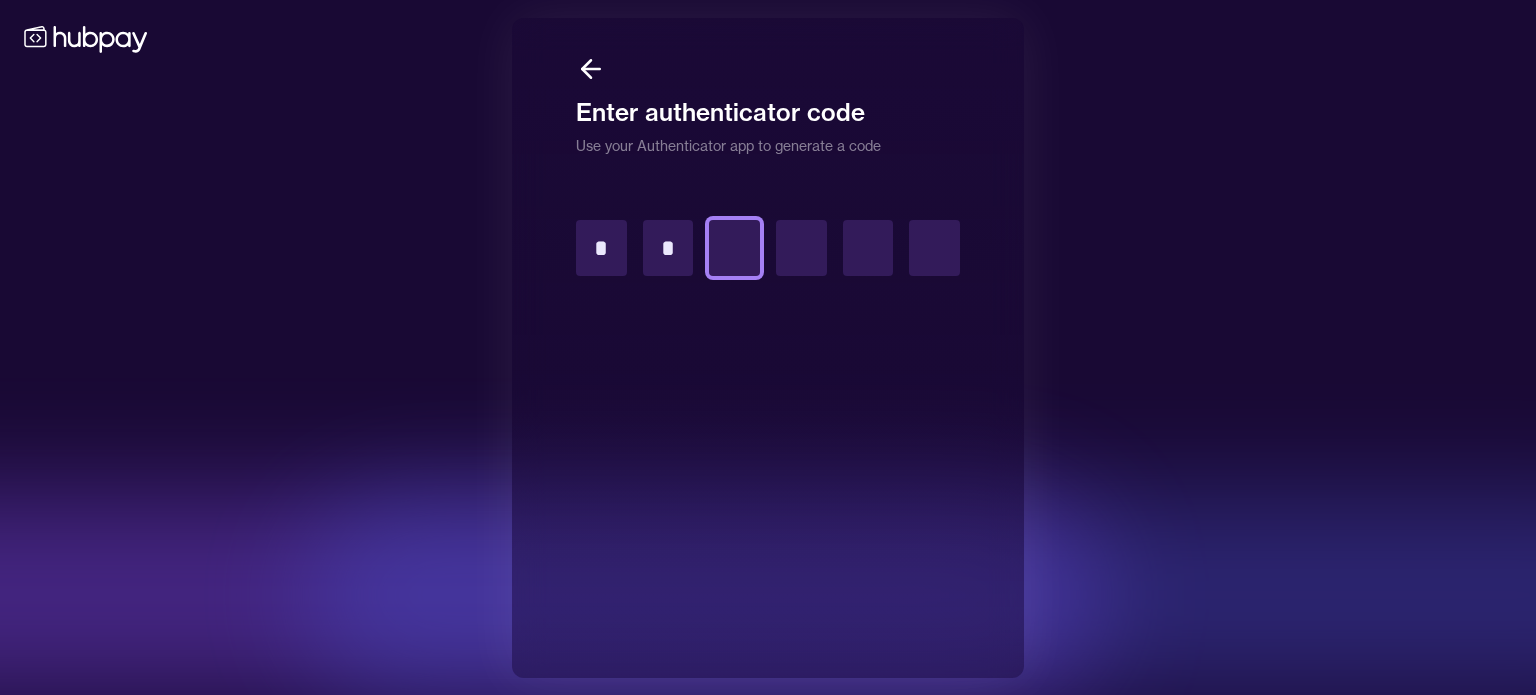 type on "*" 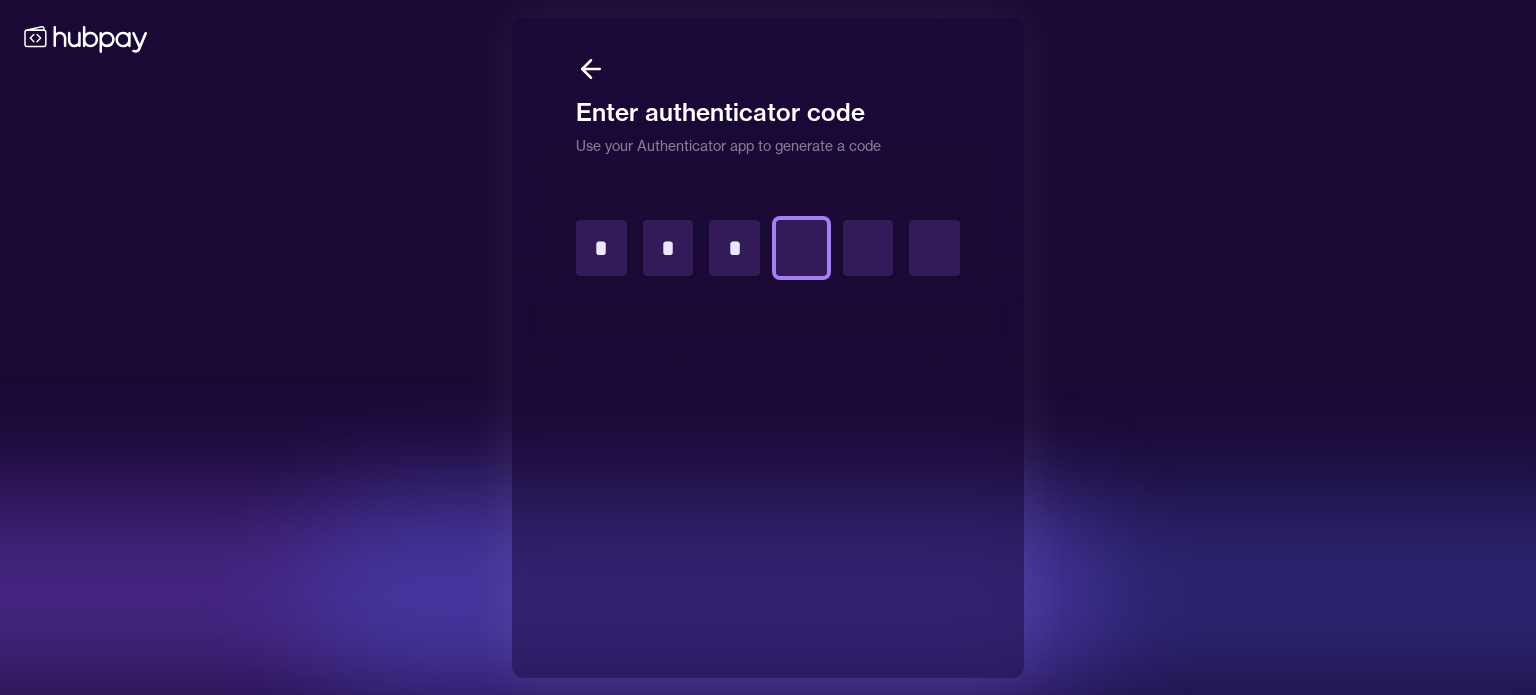 type on "*" 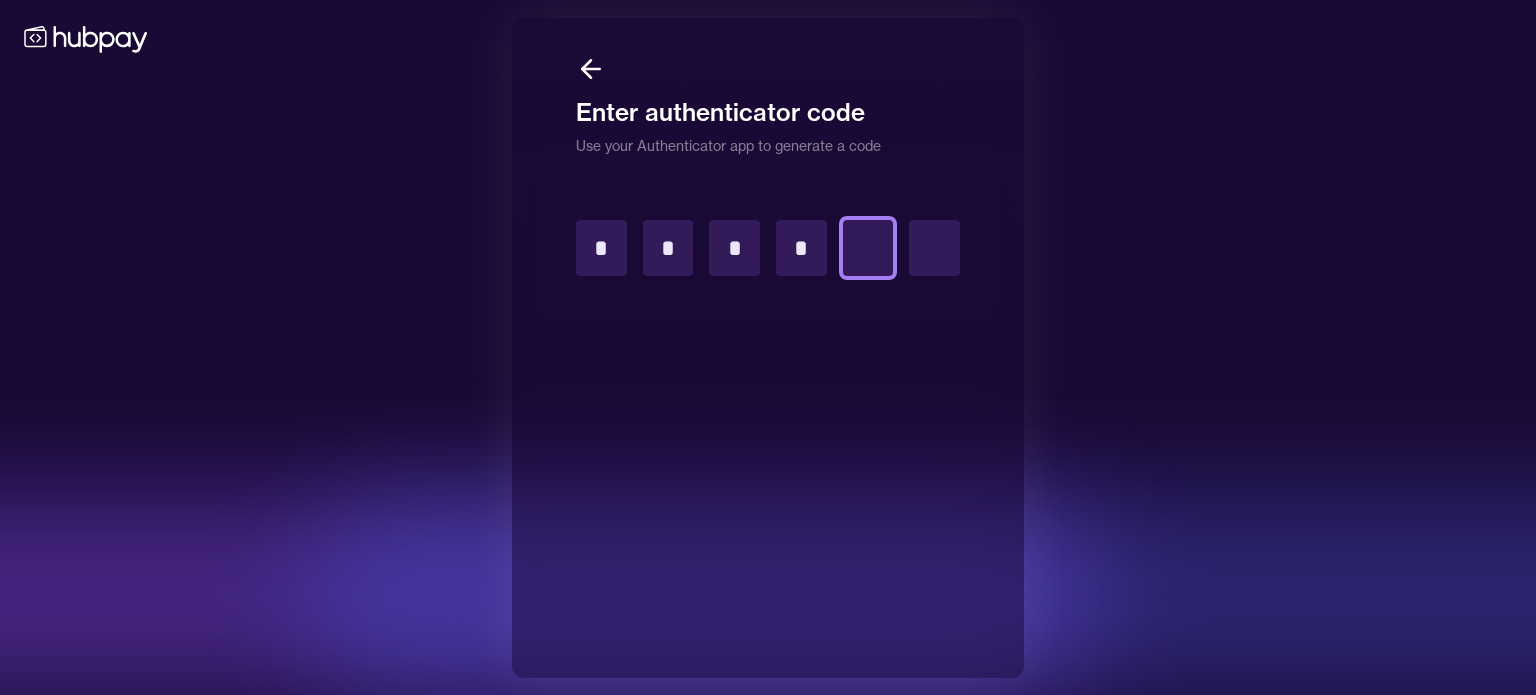 type on "*" 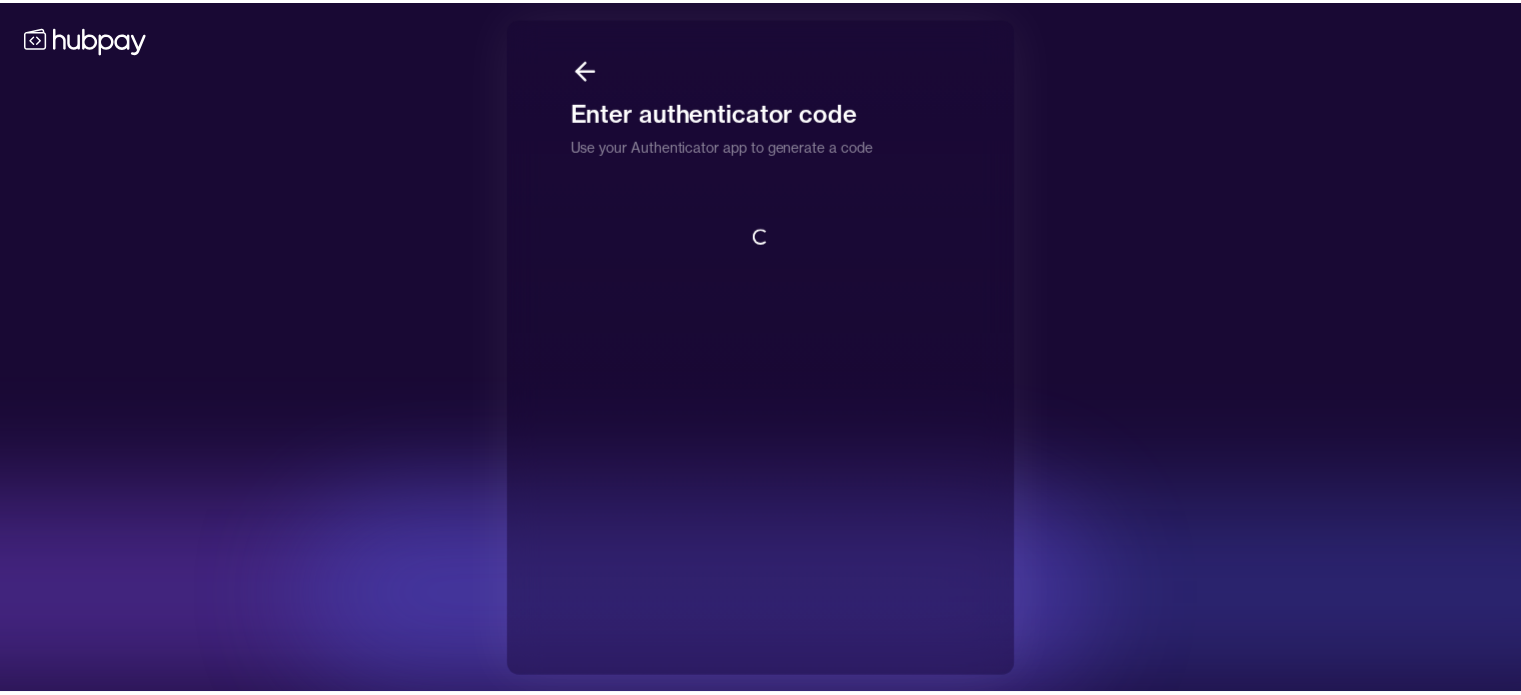 scroll, scrollTop: 1, scrollLeft: 0, axis: vertical 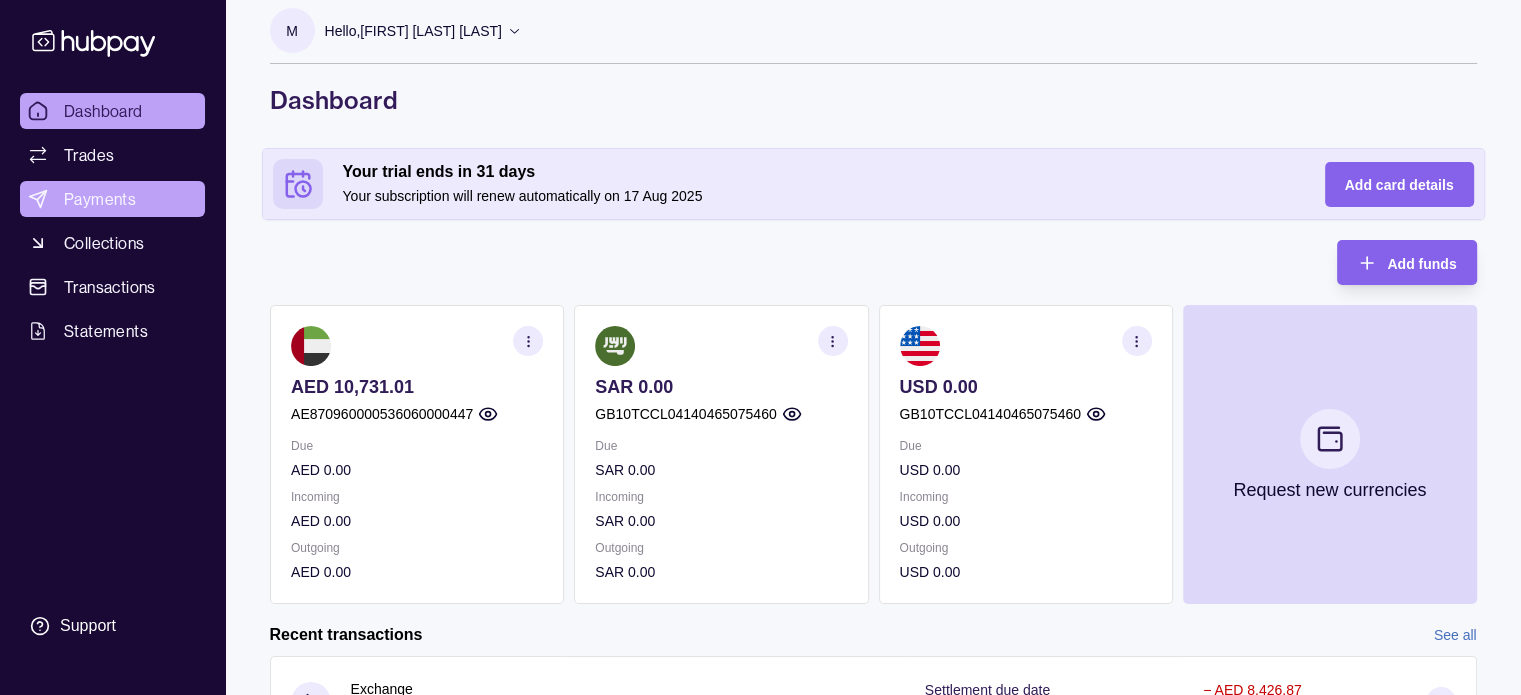 click on "Payments" at bounding box center [100, 199] 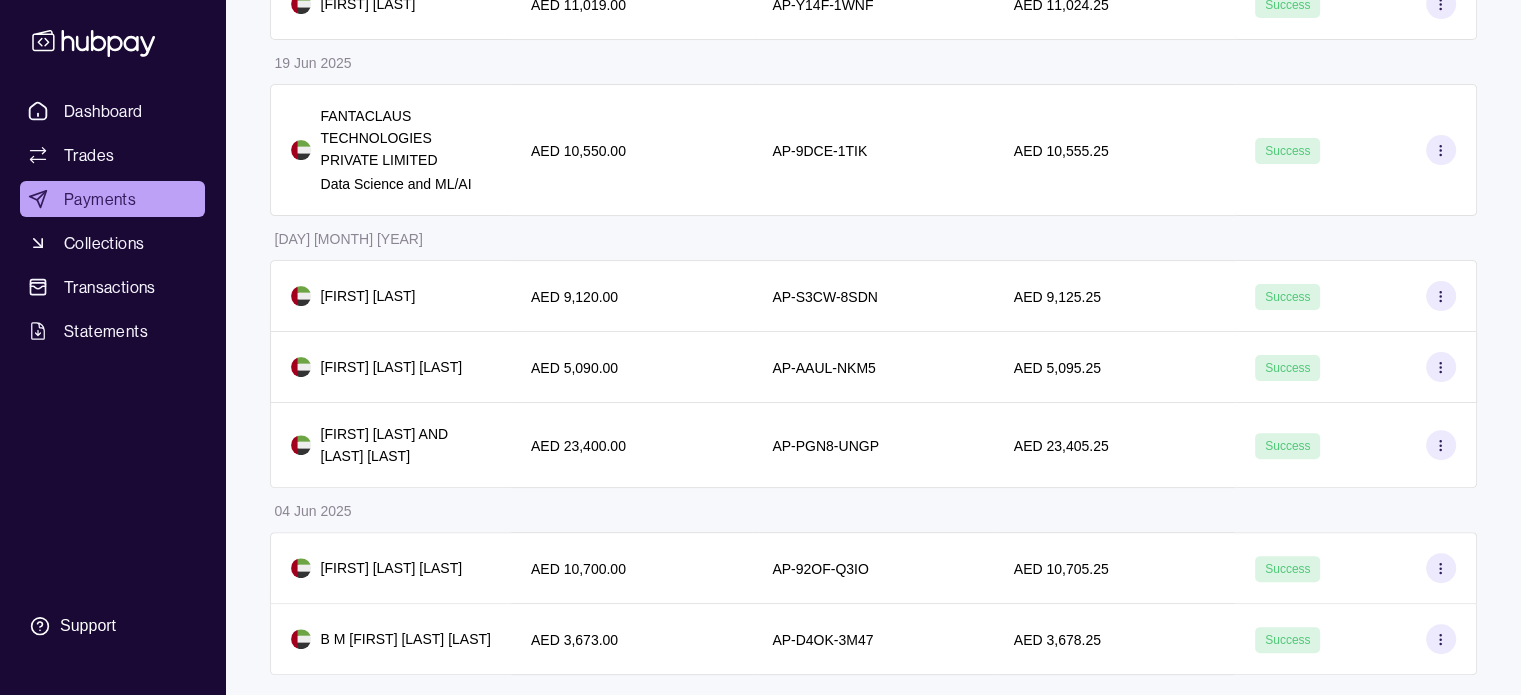 scroll, scrollTop: 600, scrollLeft: 0, axis: vertical 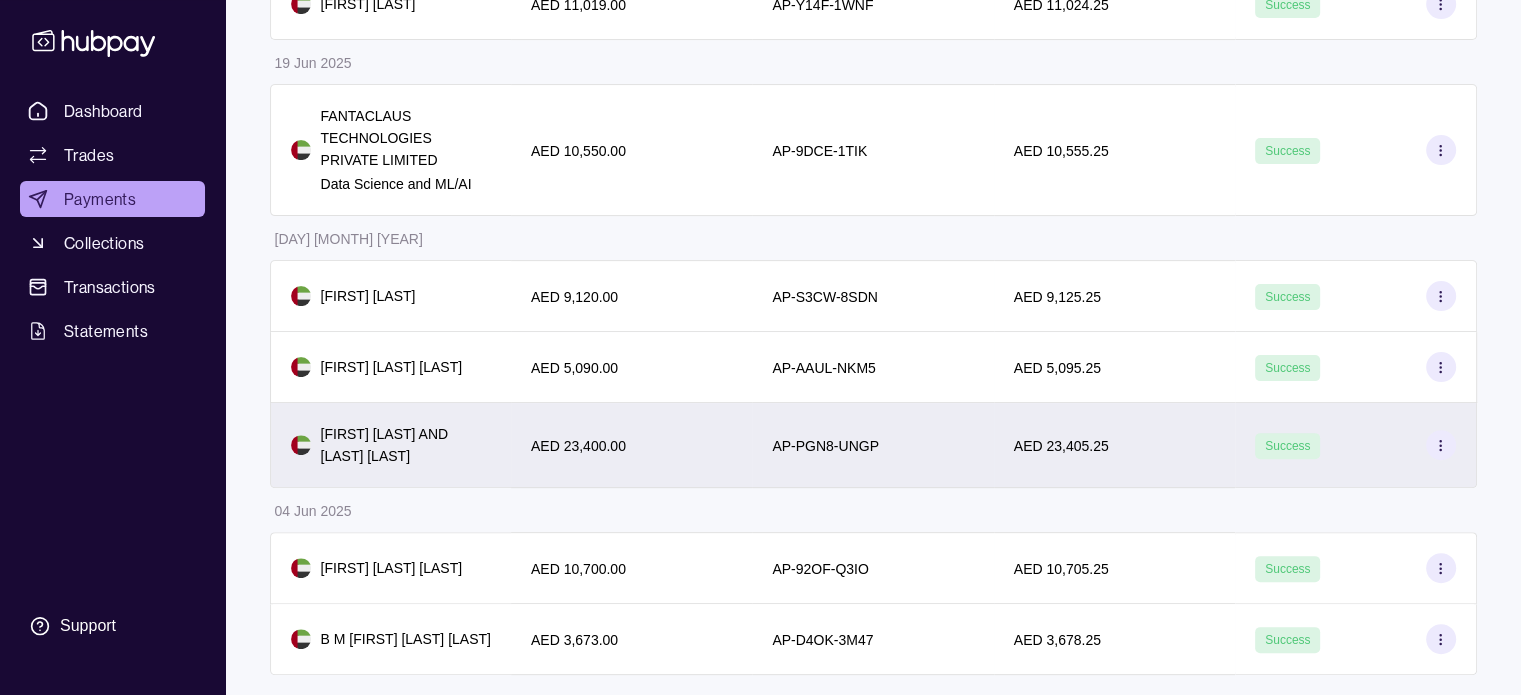 click on "[FIRST] [LAST] AND [LAST] [LAST]" at bounding box center [406, 445] 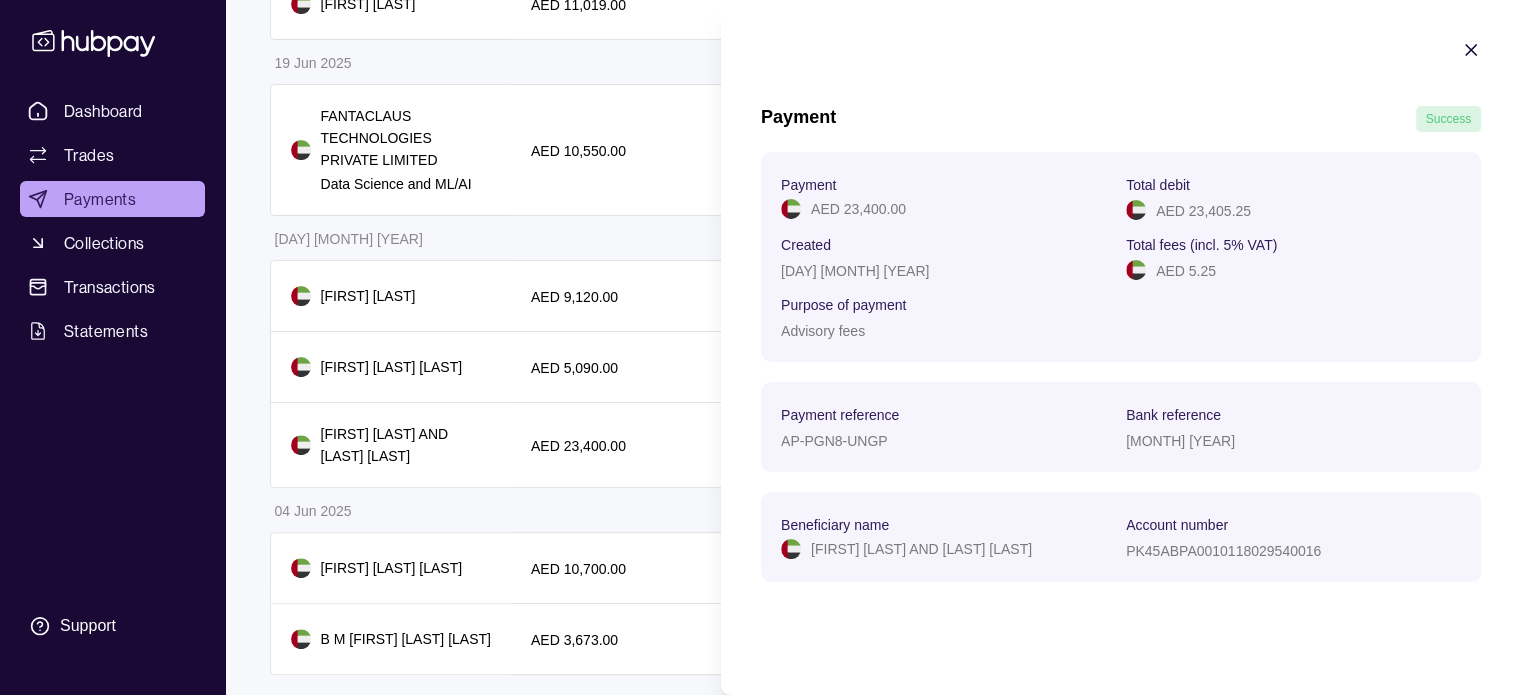 click 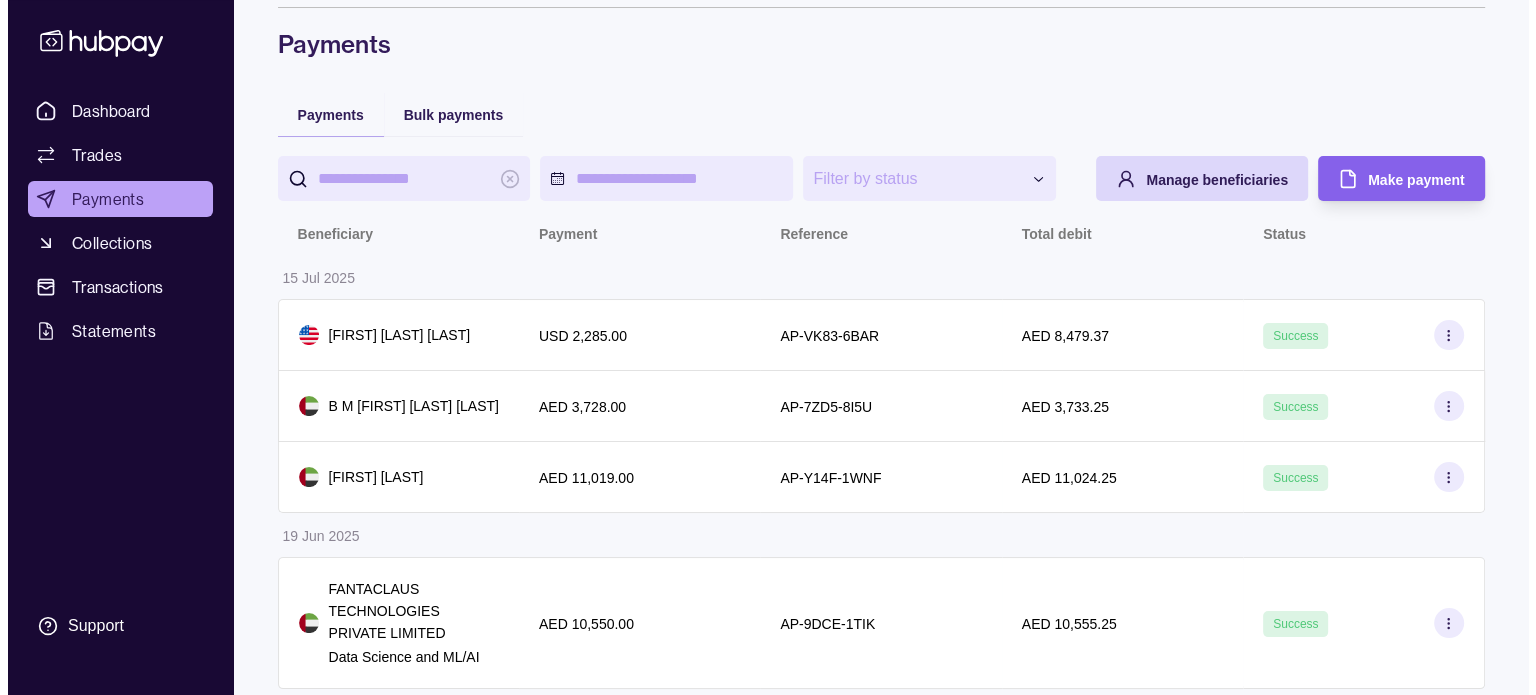 scroll, scrollTop: 0, scrollLeft: 0, axis: both 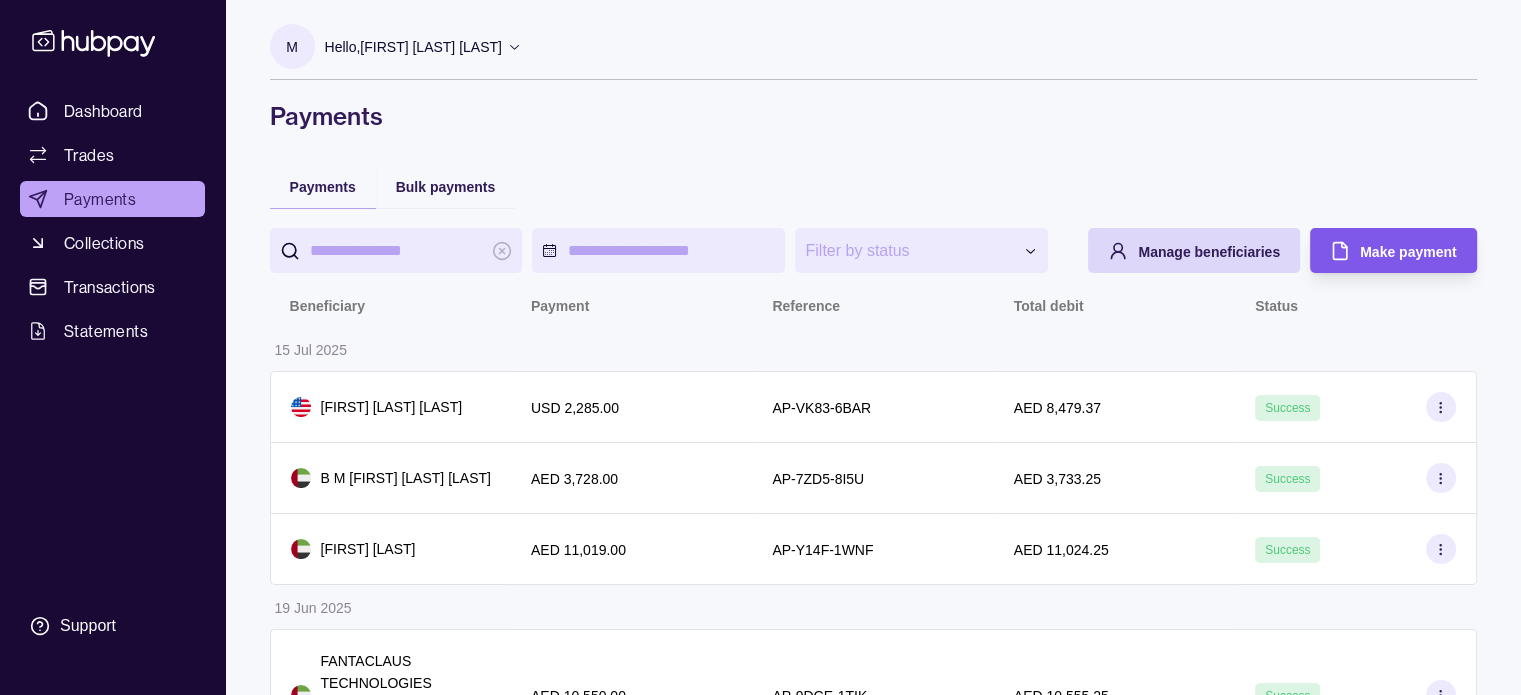 click on "Make payment" at bounding box center (1408, 252) 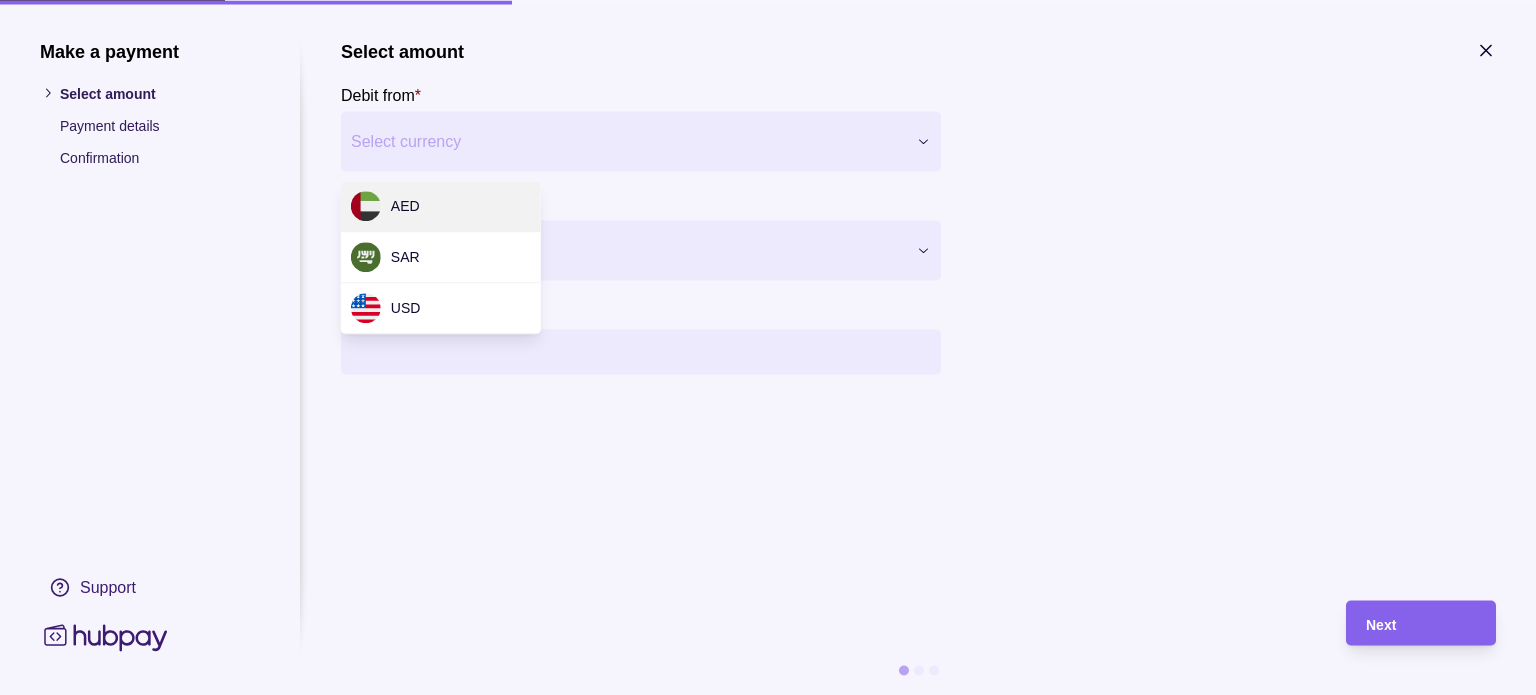 click on "**********" at bounding box center (768, 620) 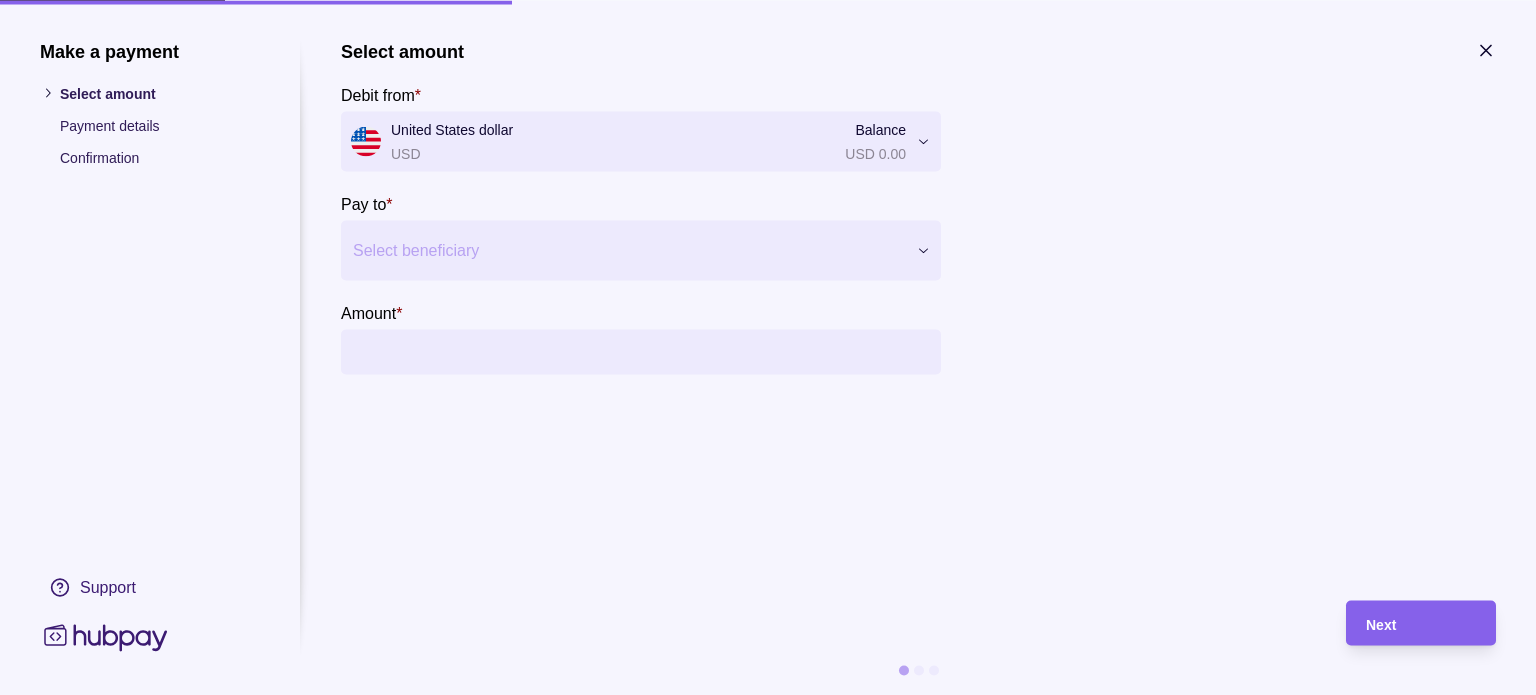 click at bounding box center (628, 250) 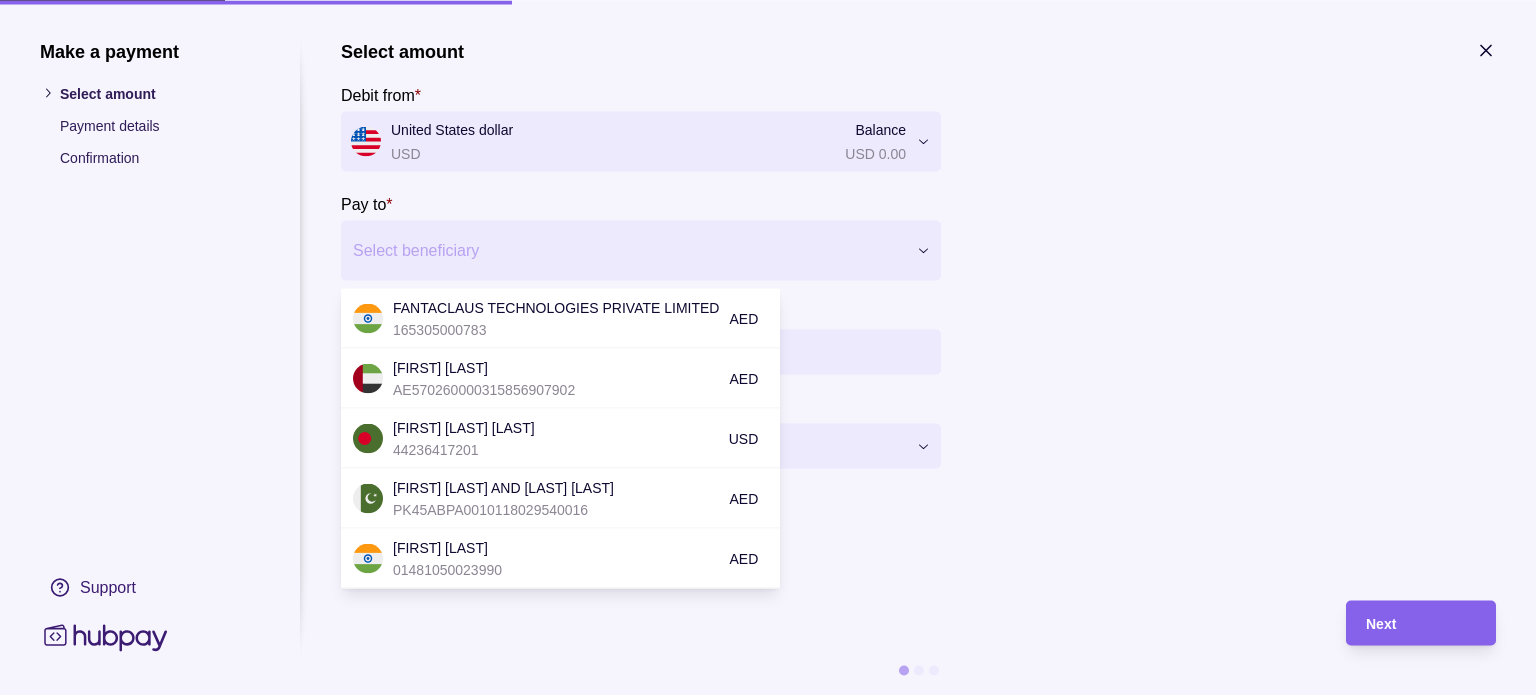 scroll, scrollTop: 0, scrollLeft: 0, axis: both 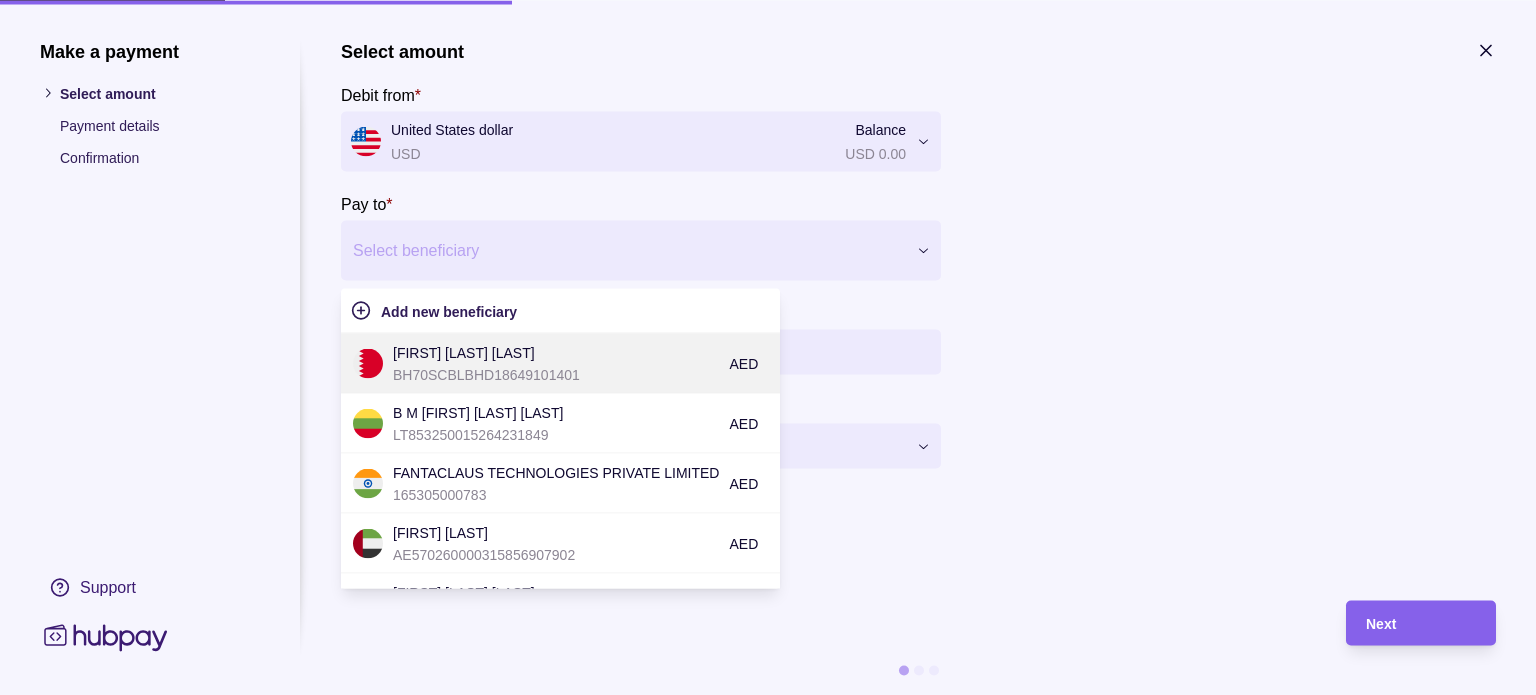 click on "BH70SCBLBHD18649101401" at bounding box center [556, 374] 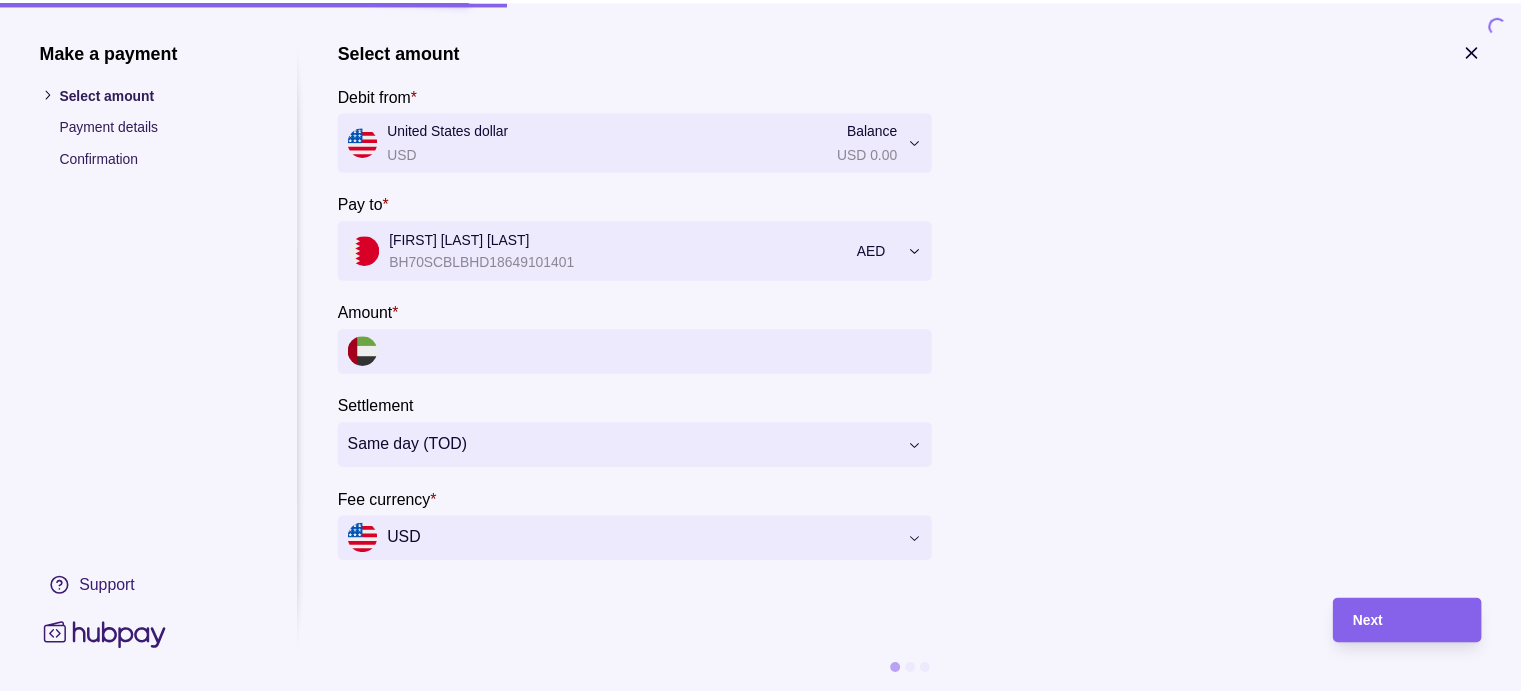 scroll, scrollTop: 0, scrollLeft: 0, axis: both 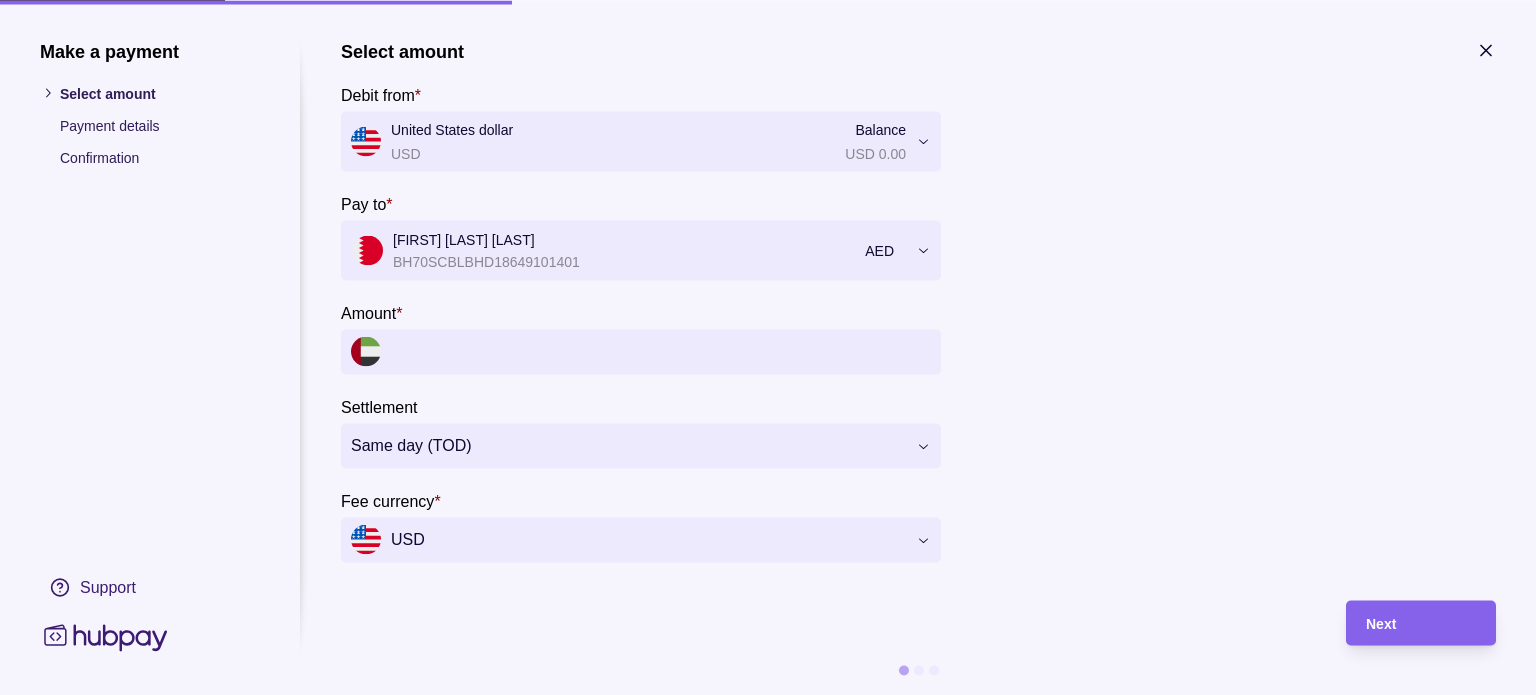 click 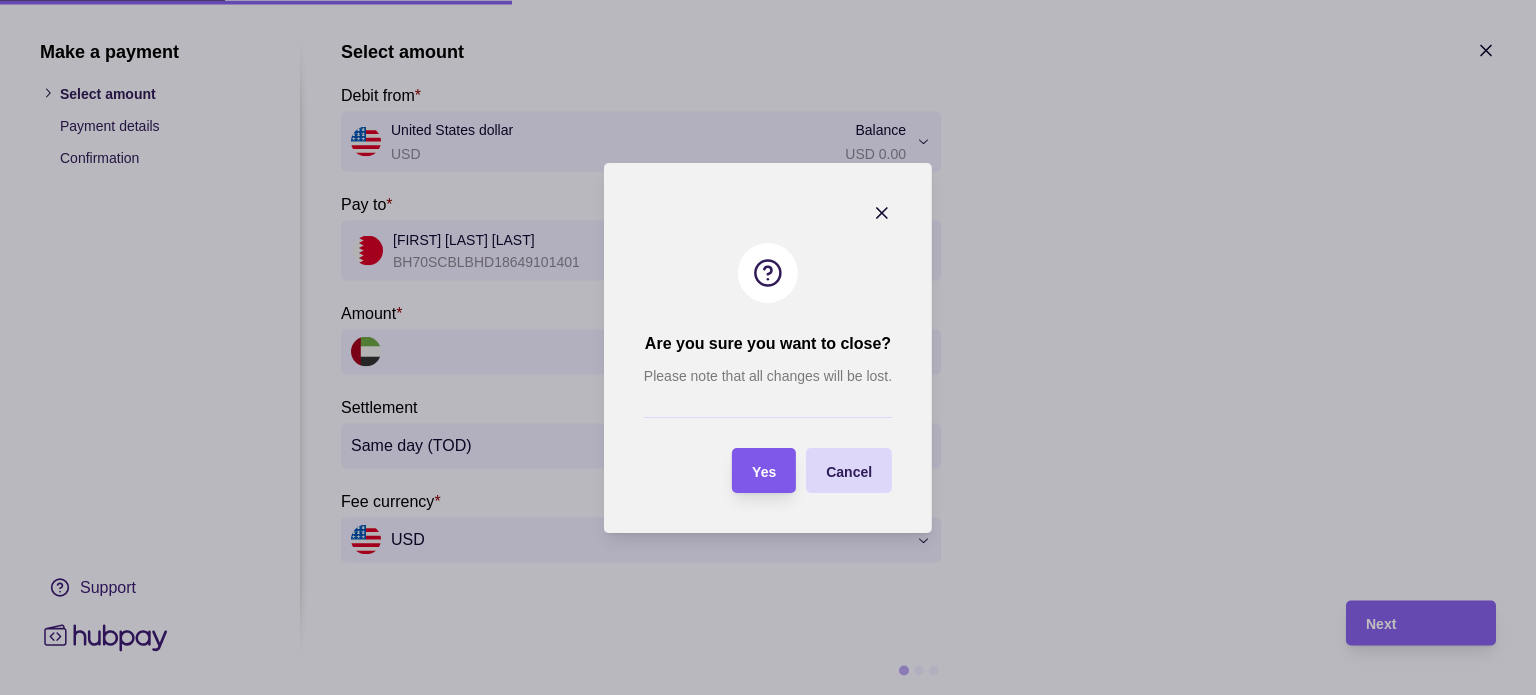 click on "Yes" at bounding box center [764, 471] 